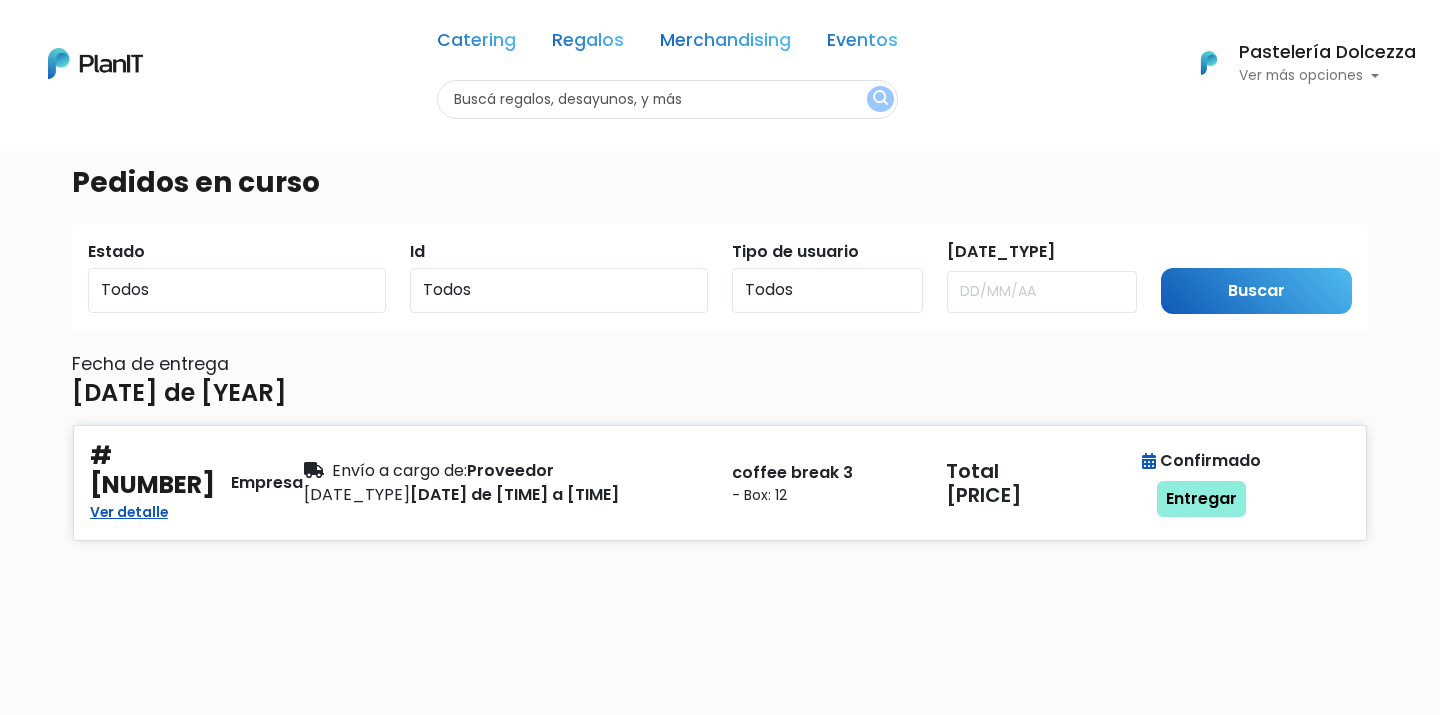 scroll, scrollTop: 0, scrollLeft: 0, axis: both 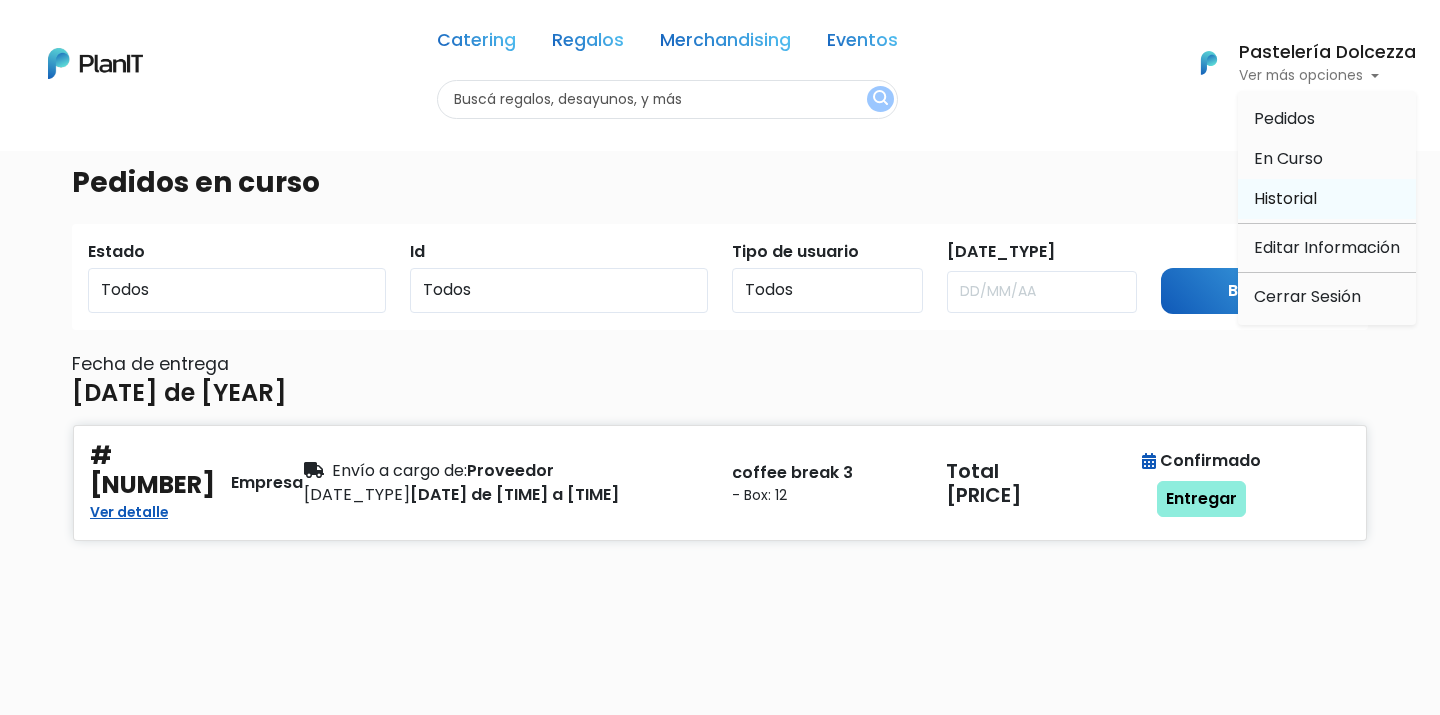 click on "Historial" at bounding box center (1285, 198) 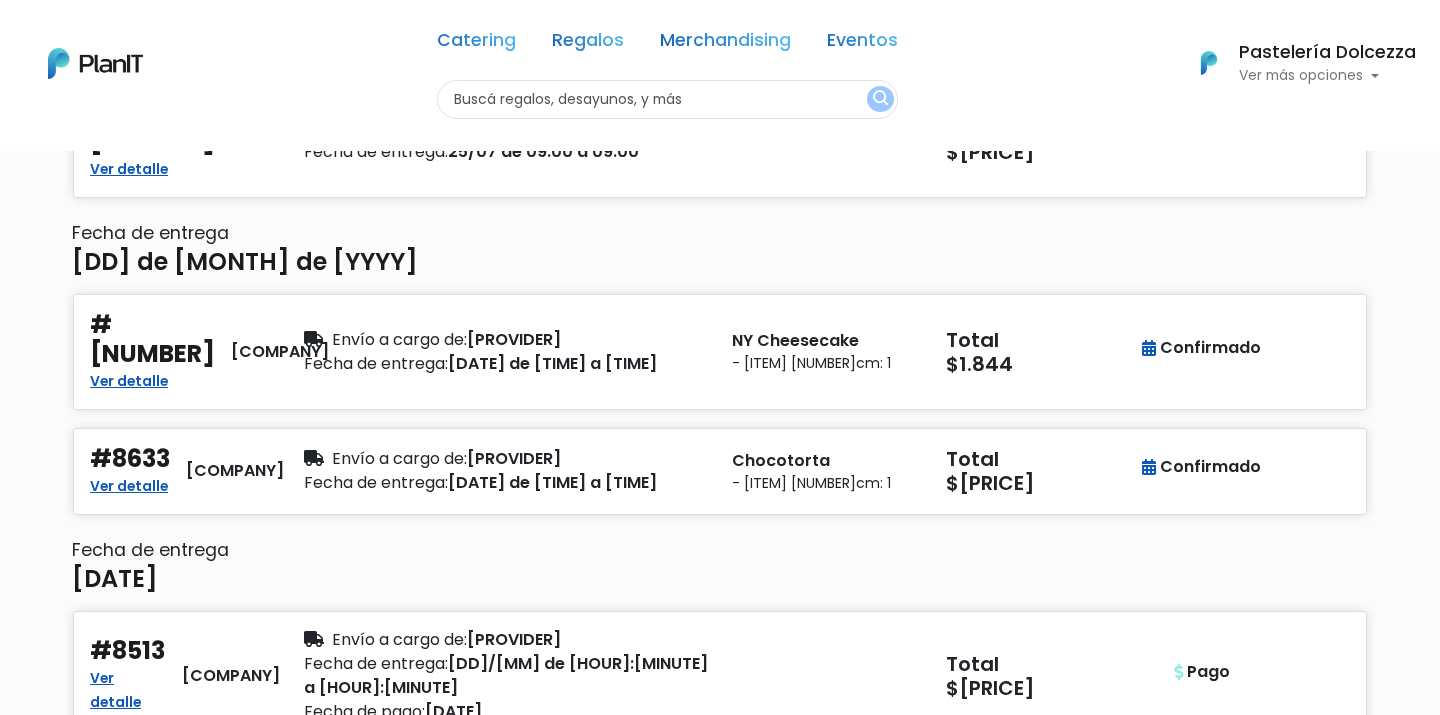 scroll, scrollTop: 621, scrollLeft: 0, axis: vertical 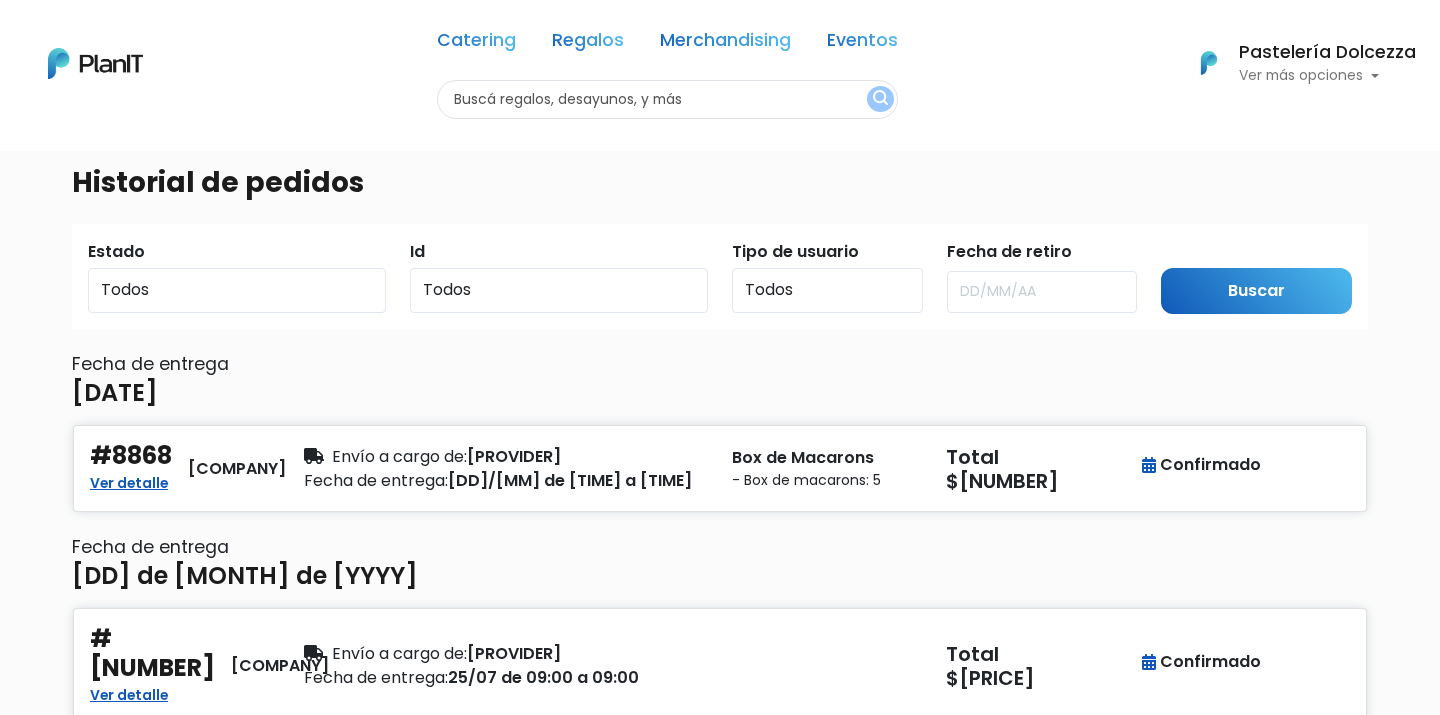 click at bounding box center [667, 99] 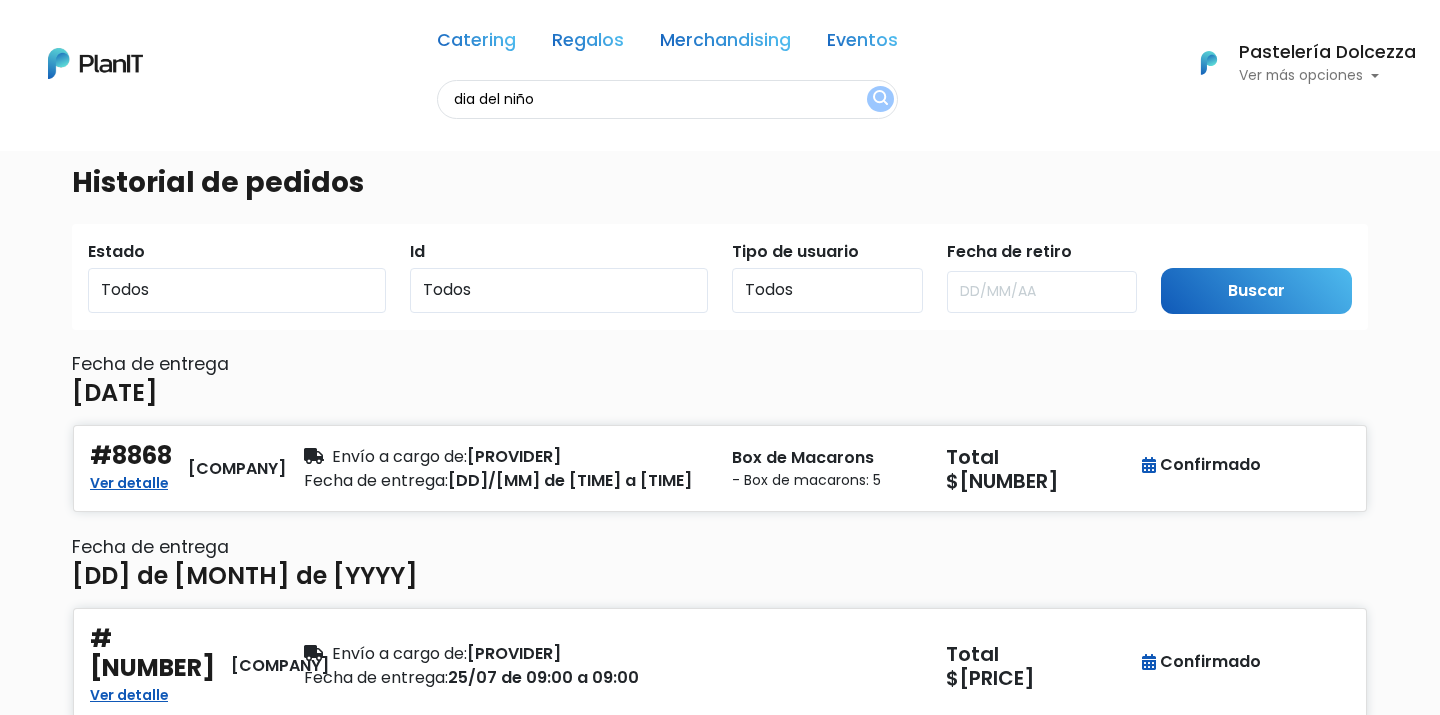 type on "dia del niño" 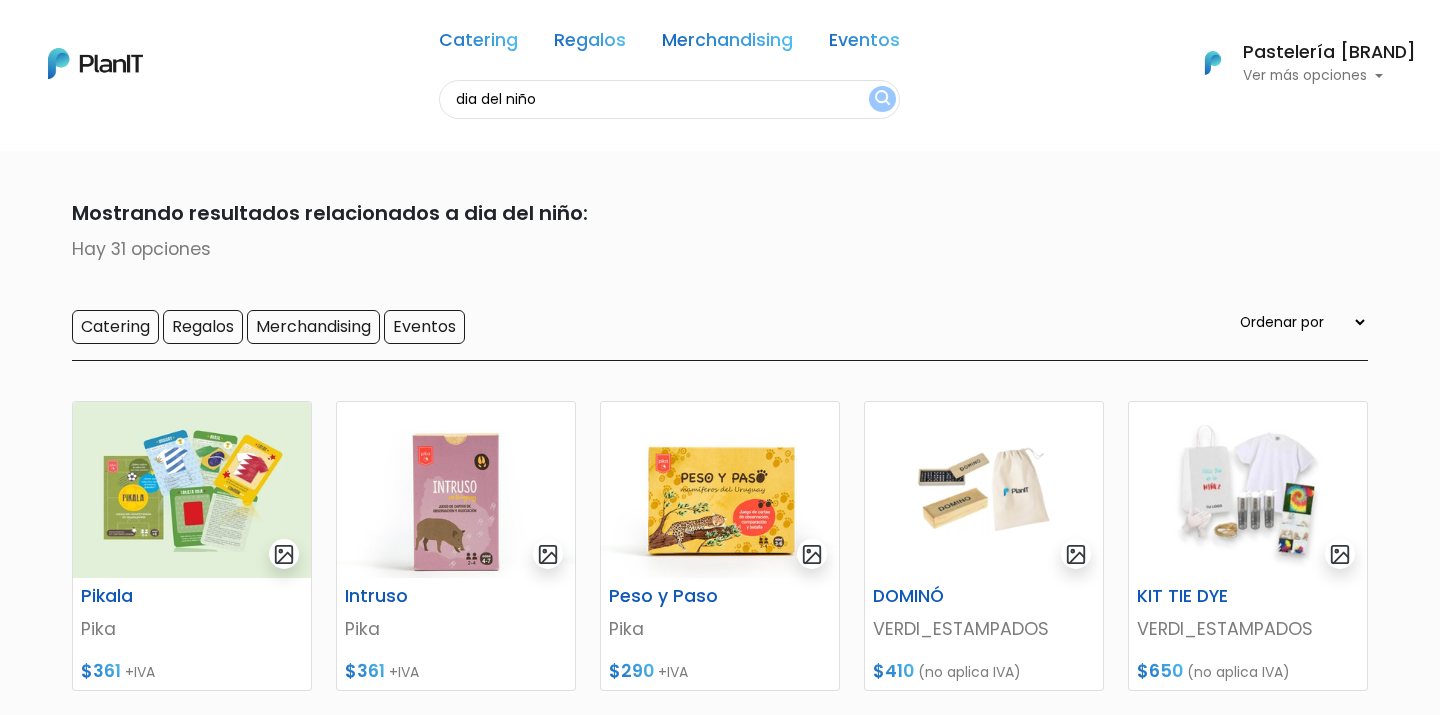 scroll, scrollTop: 0, scrollLeft: 0, axis: both 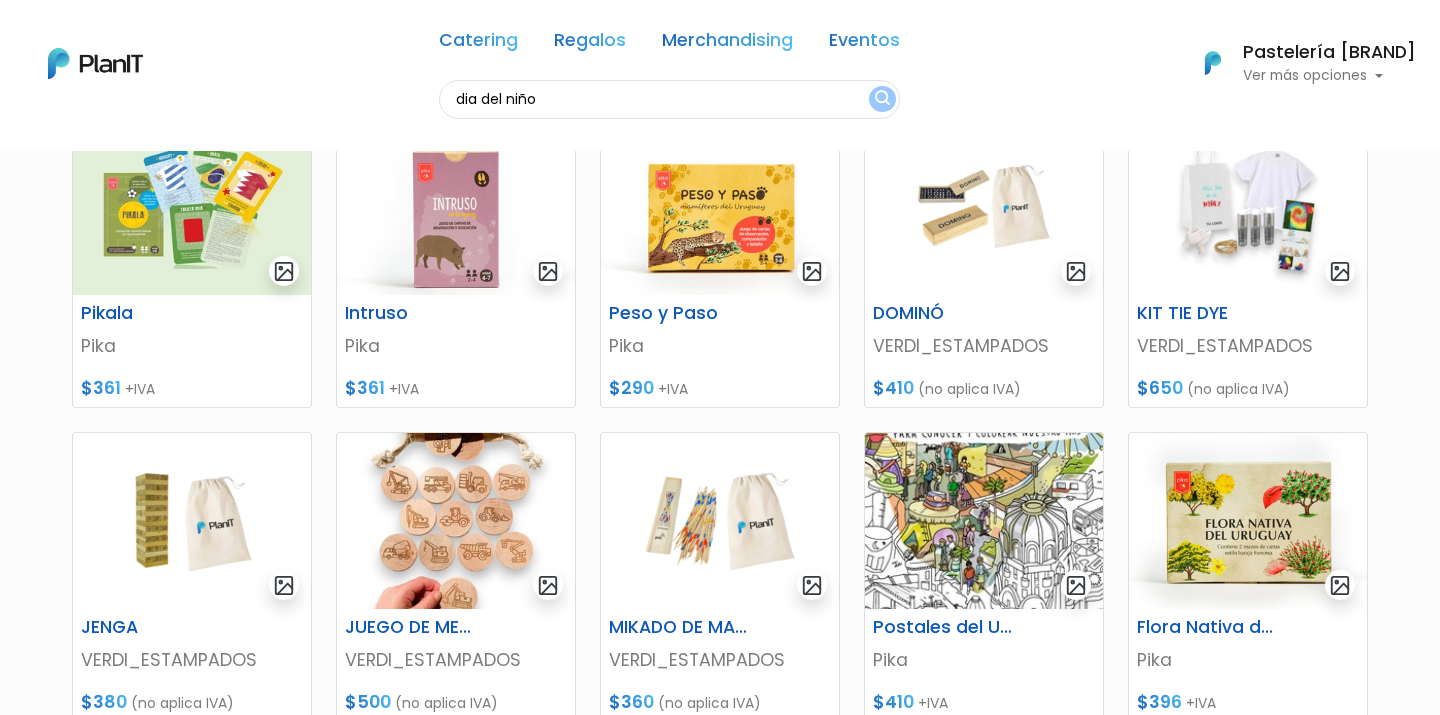 click on "dia del niño" at bounding box center (669, 99) 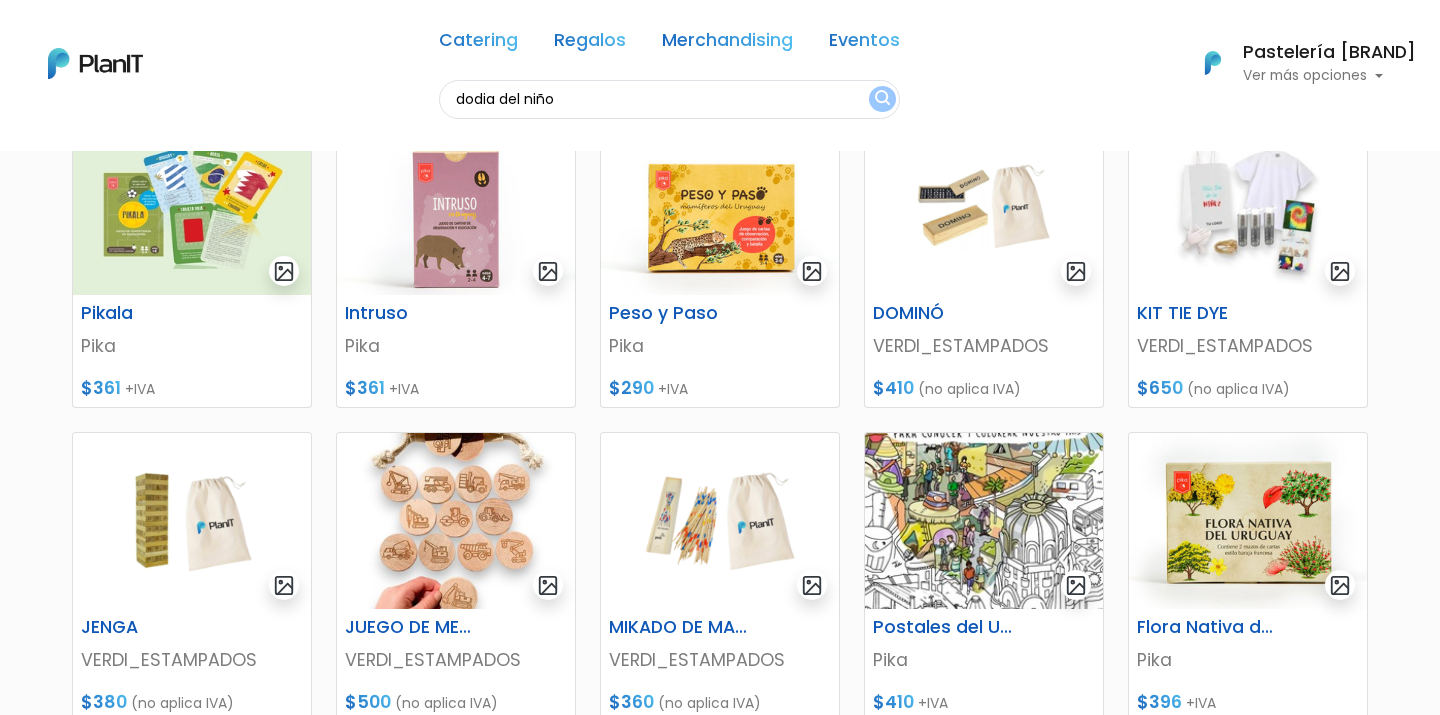 scroll, scrollTop: 0, scrollLeft: 0, axis: both 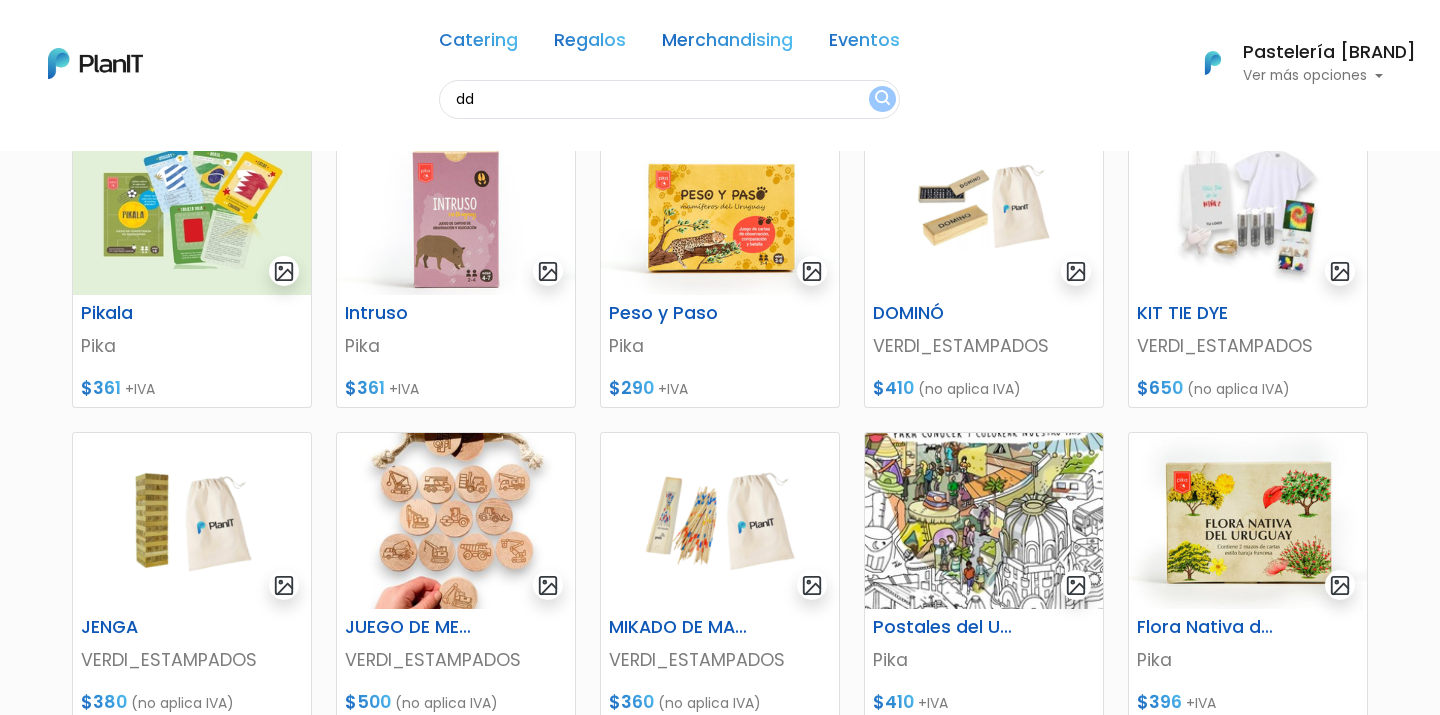 type on "d" 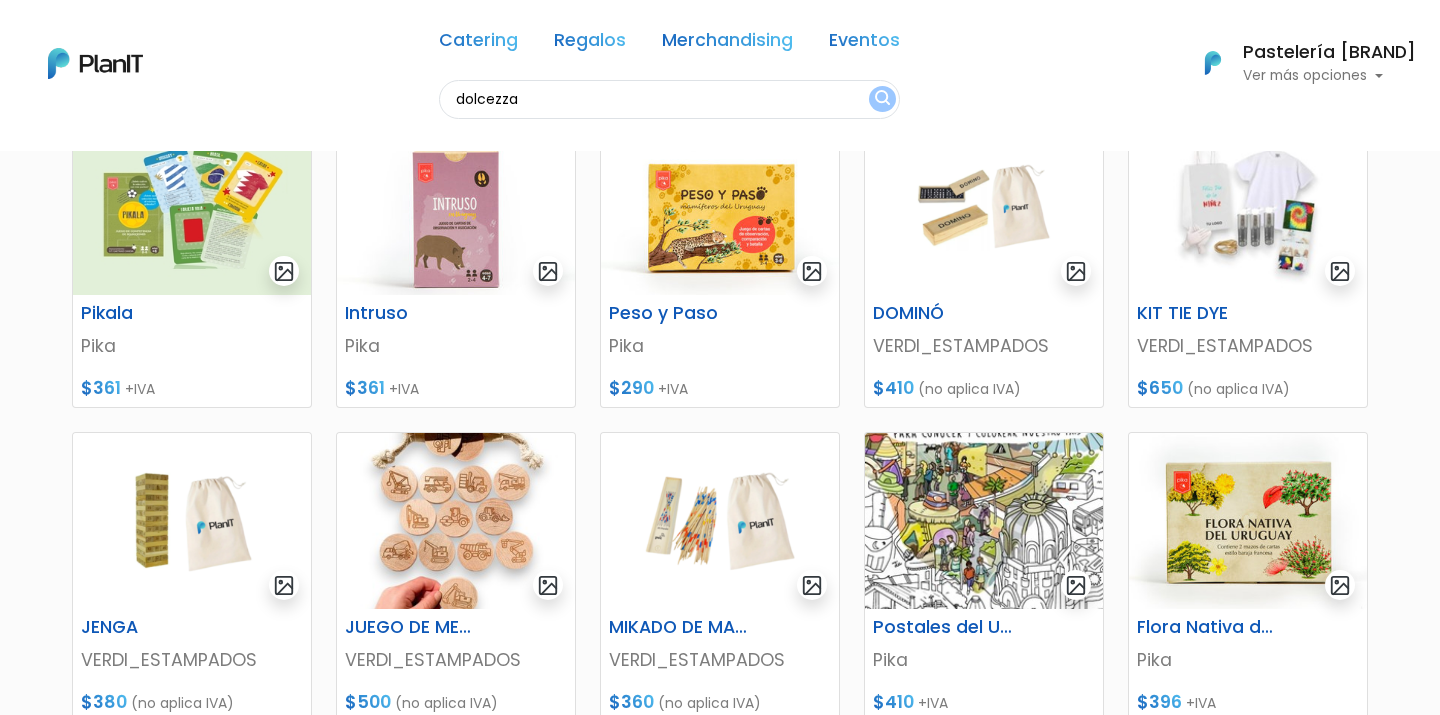 type on "dolcezza" 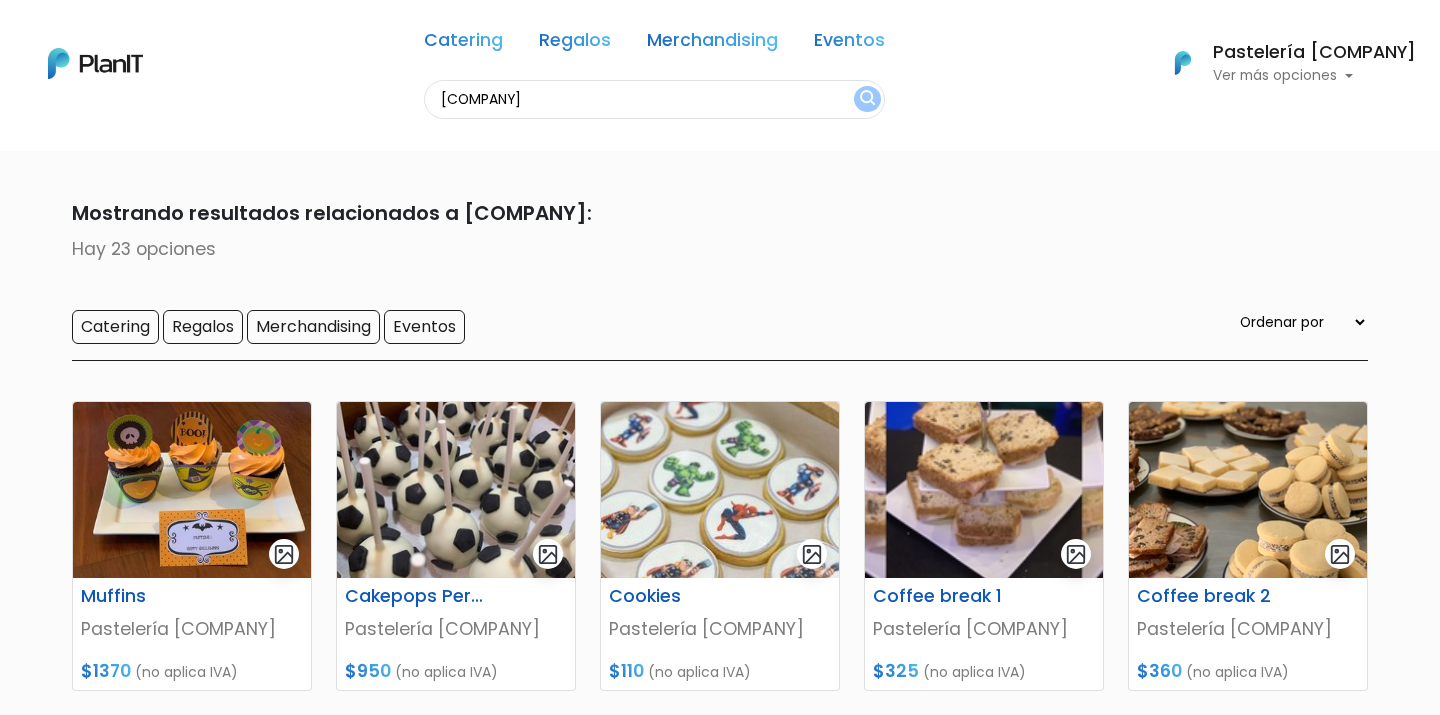 scroll, scrollTop: 0, scrollLeft: 0, axis: both 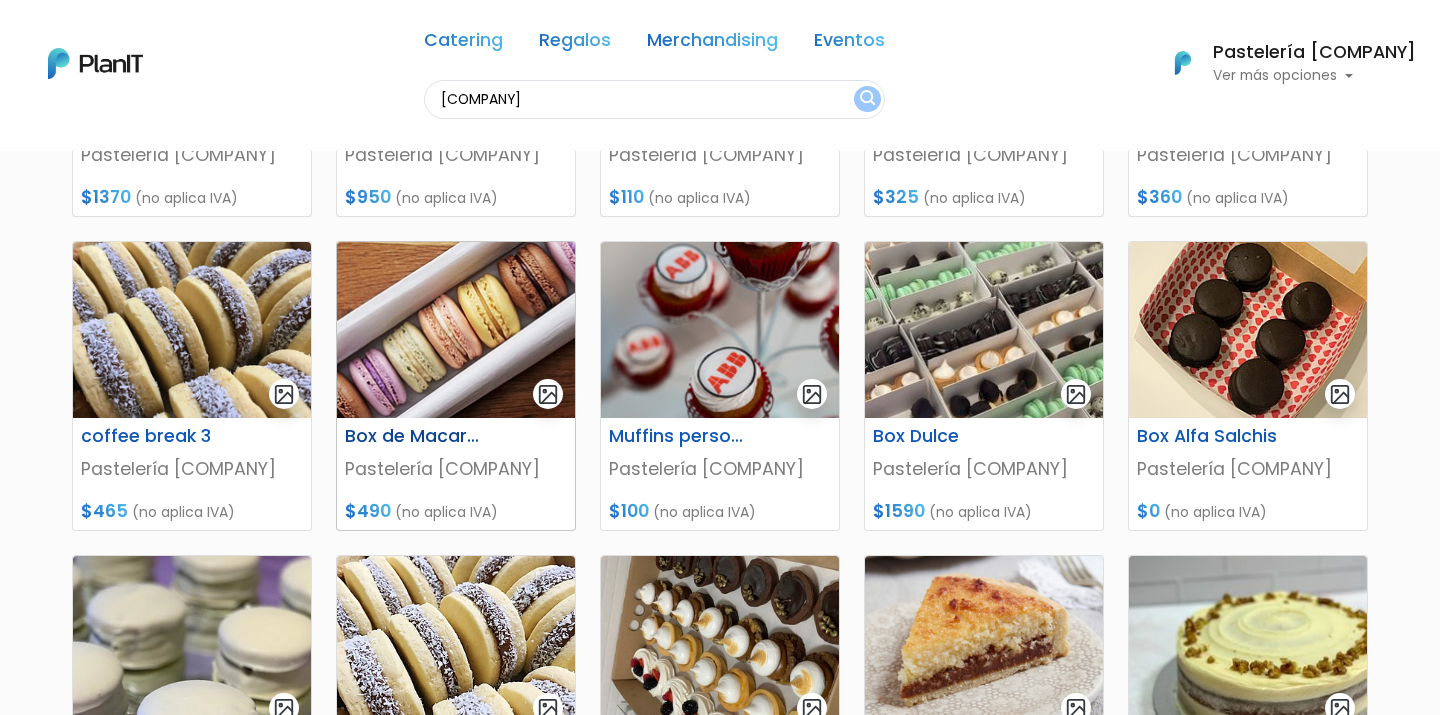 click at bounding box center [456, 330] 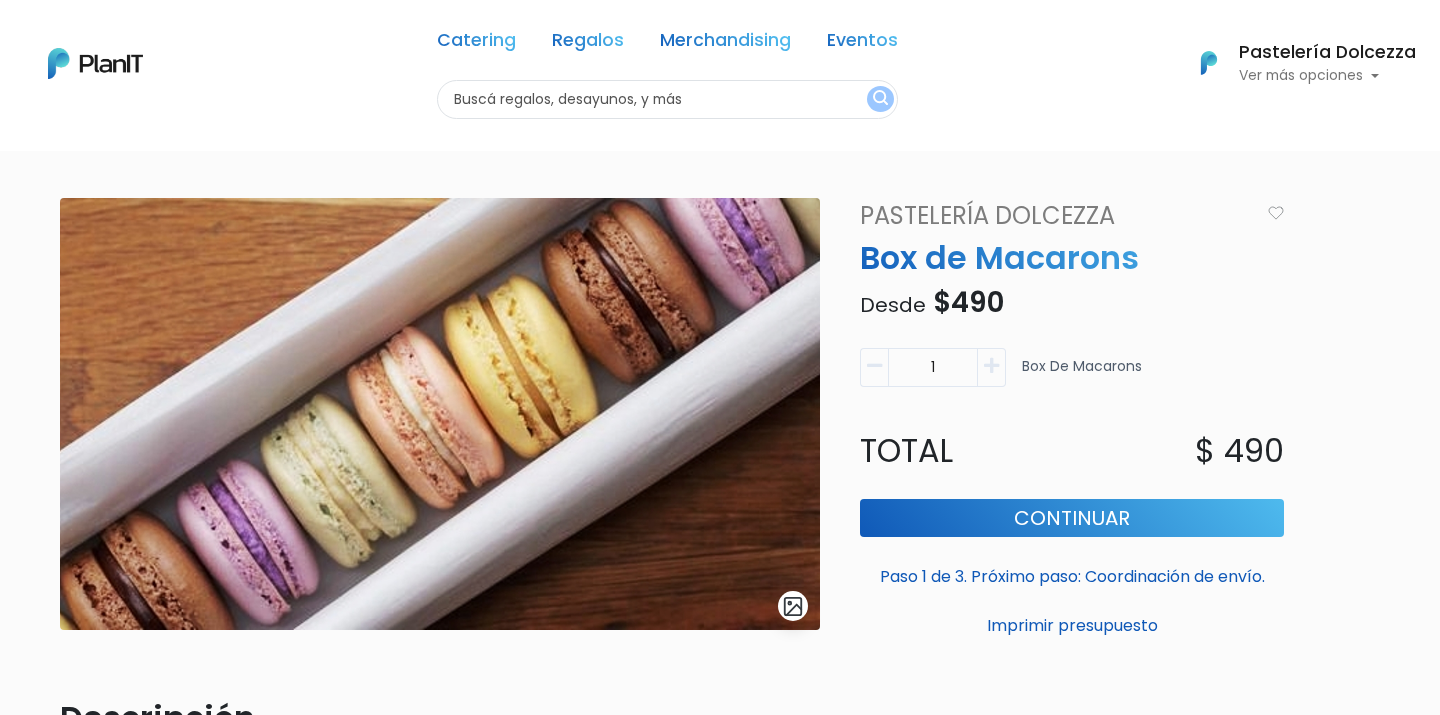 scroll, scrollTop: 0, scrollLeft: 0, axis: both 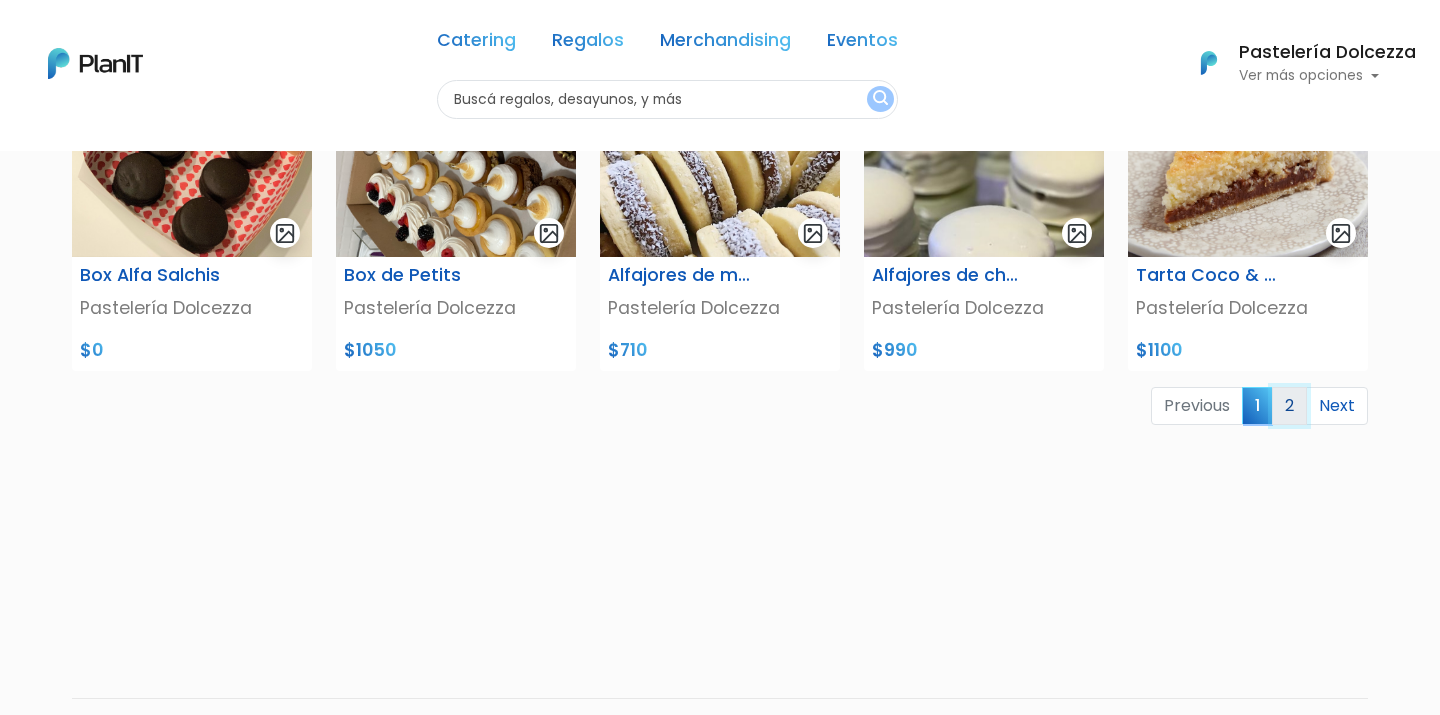 click on "2" at bounding box center [1289, 406] 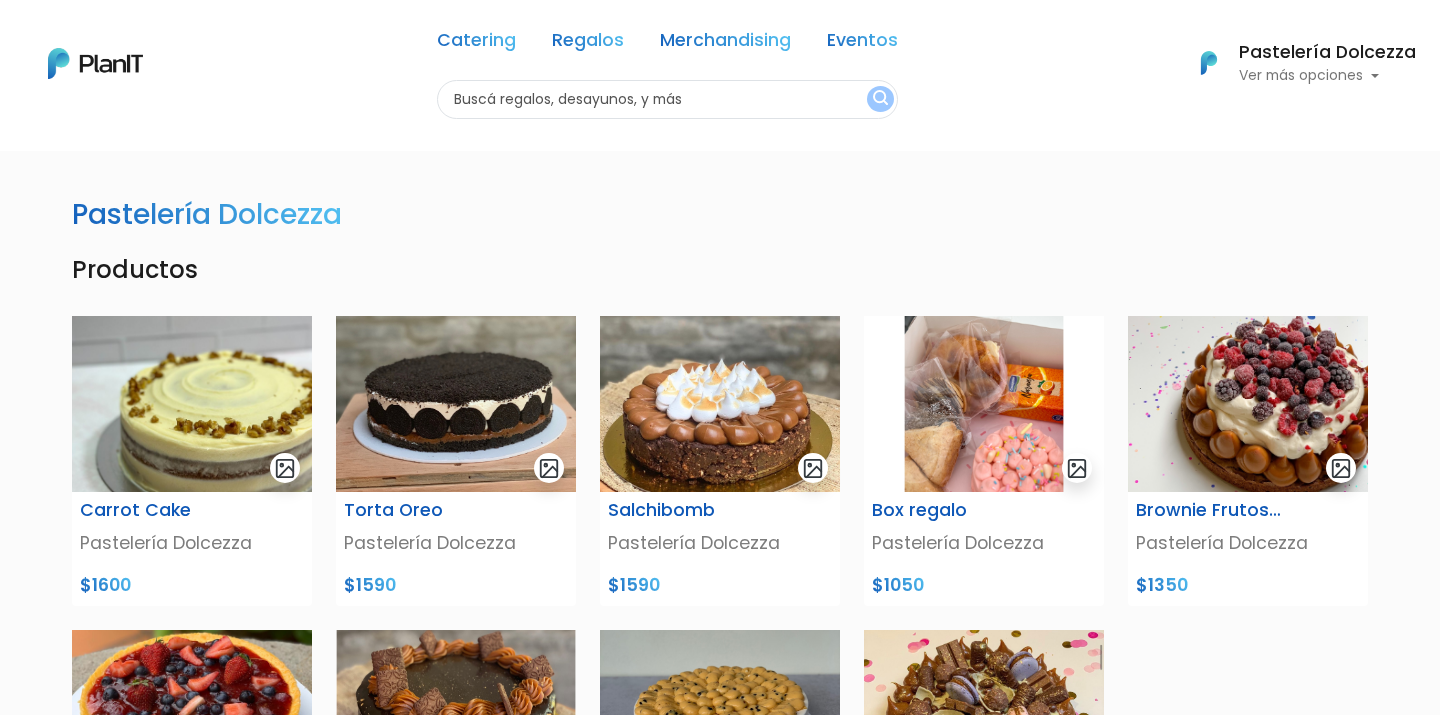 scroll, scrollTop: 0, scrollLeft: 0, axis: both 